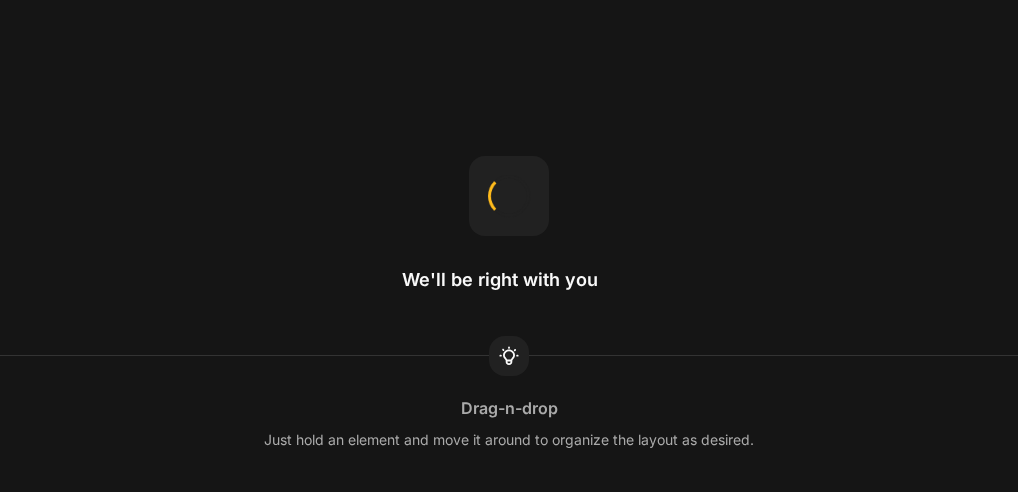 scroll, scrollTop: 0, scrollLeft: 0, axis: both 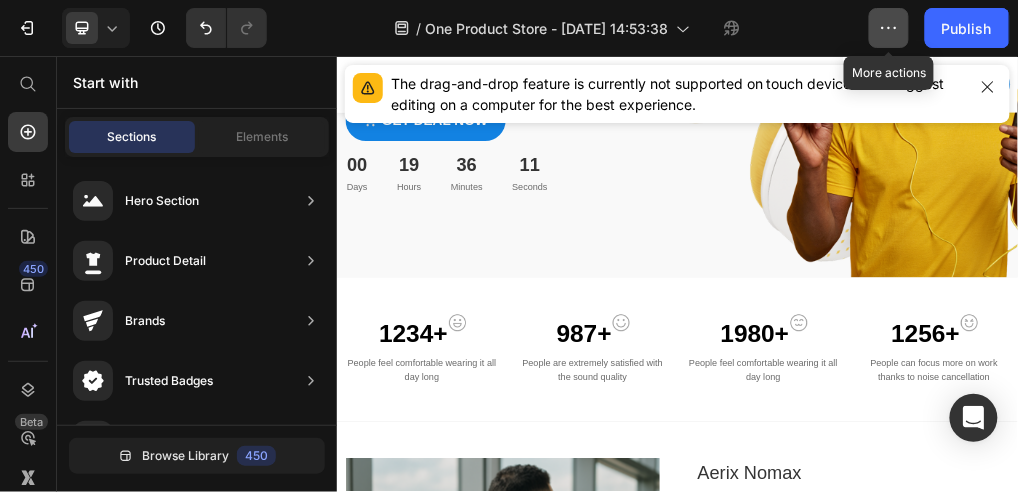 click 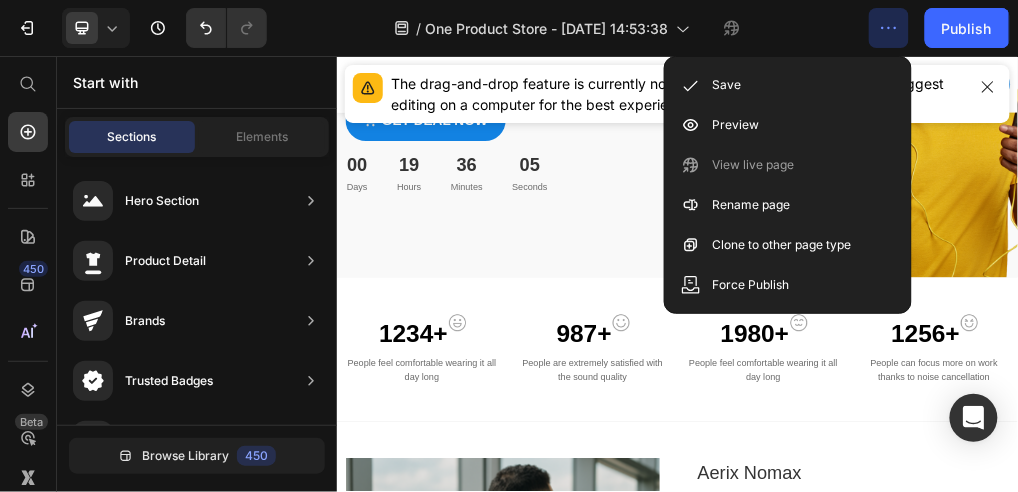 click on "/  One Product Store - [DATE] 14:53:38" 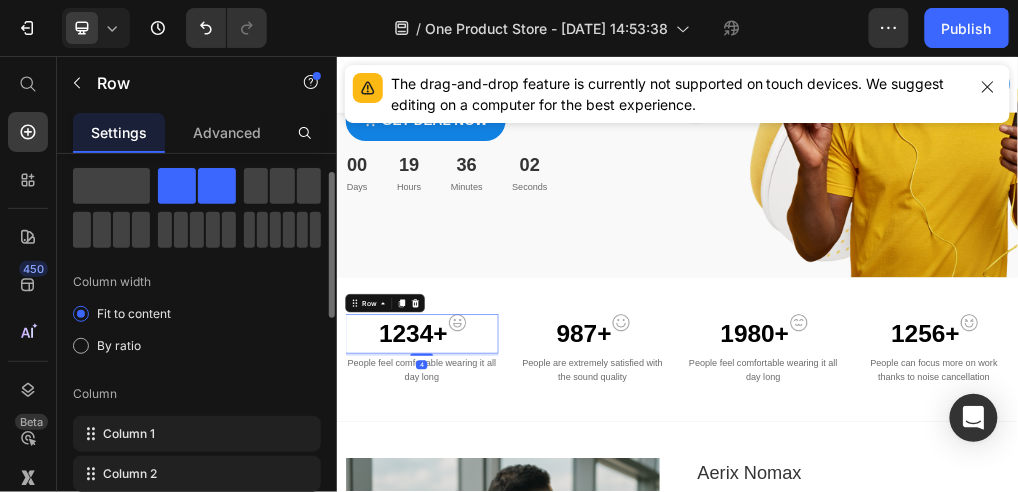 scroll, scrollTop: 74, scrollLeft: 0, axis: vertical 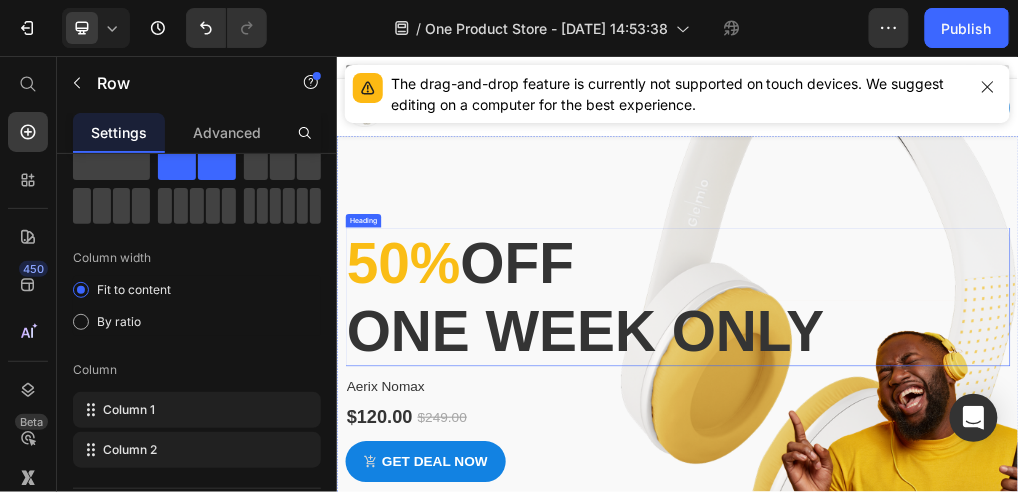 click on "50%" at bounding box center (453, 419) 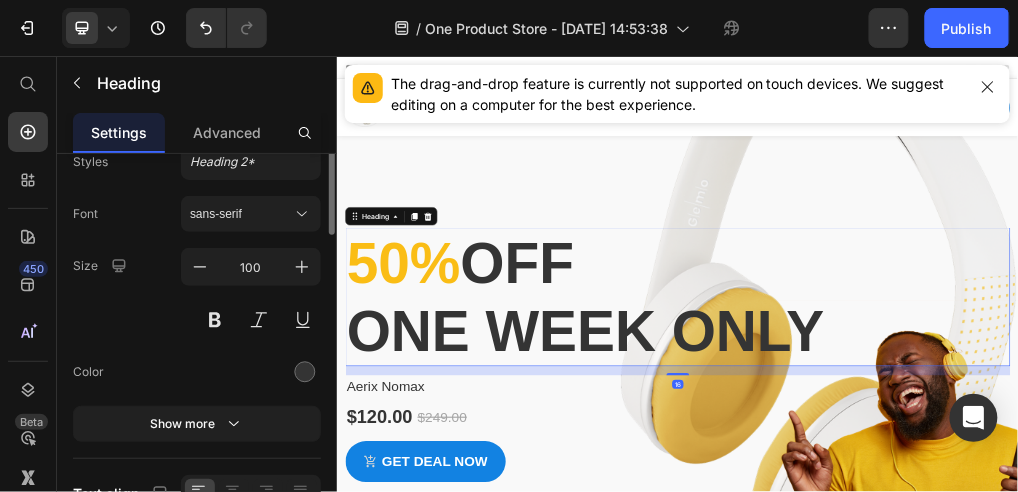 scroll, scrollTop: 0, scrollLeft: 0, axis: both 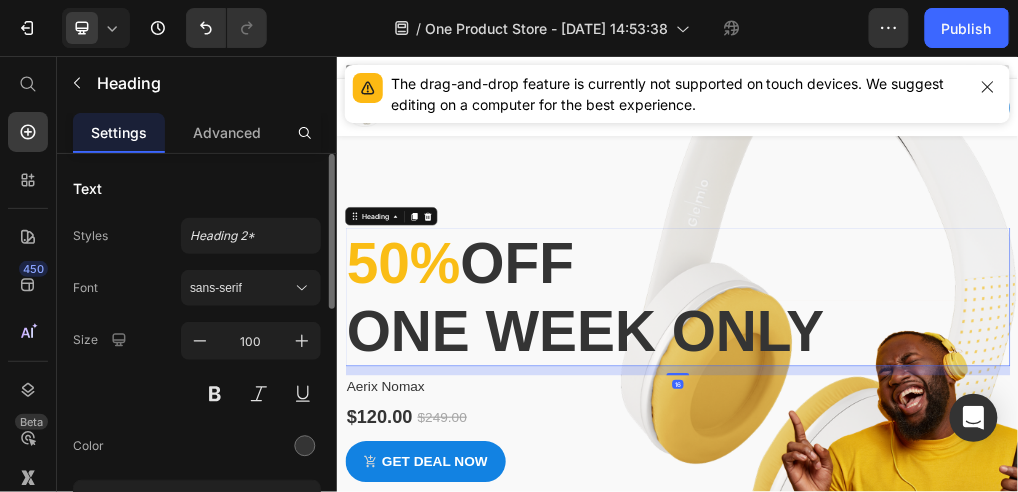 click on "50%" at bounding box center (453, 419) 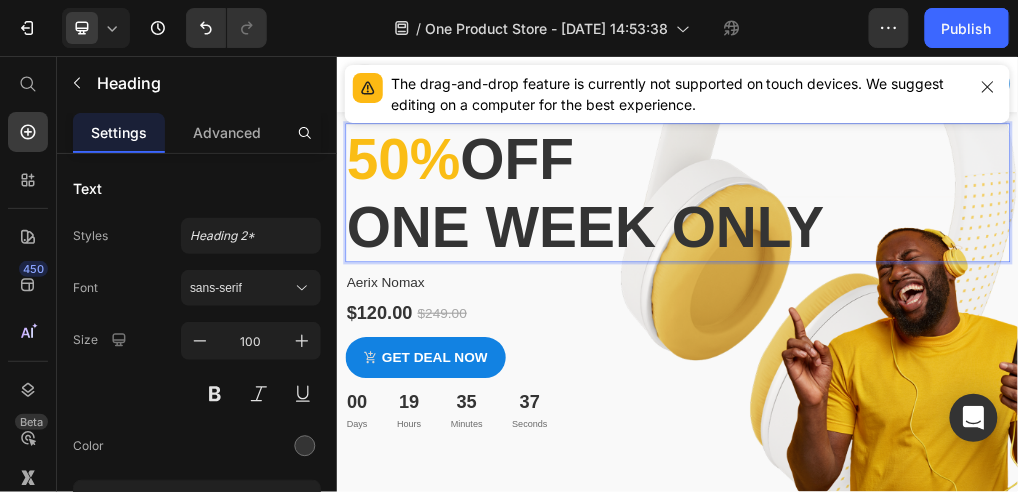 scroll, scrollTop: 200, scrollLeft: 0, axis: vertical 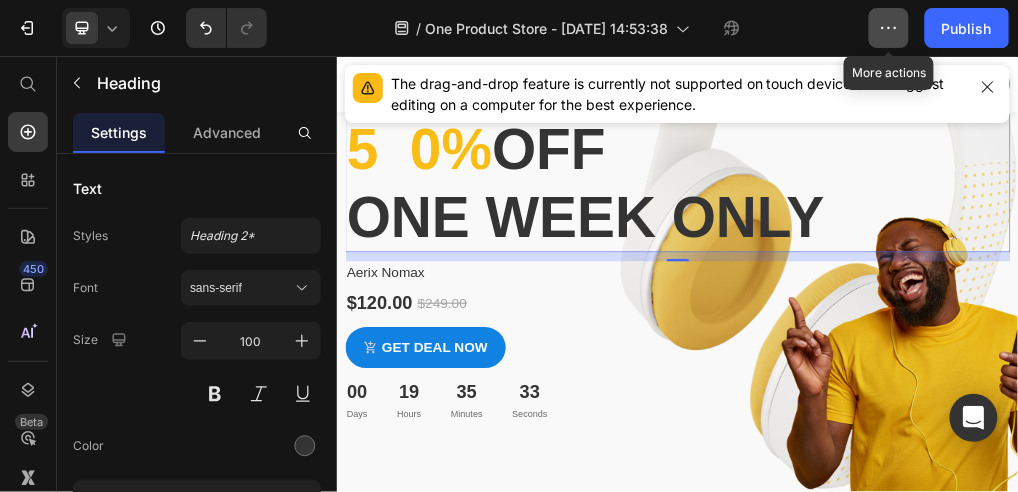 click 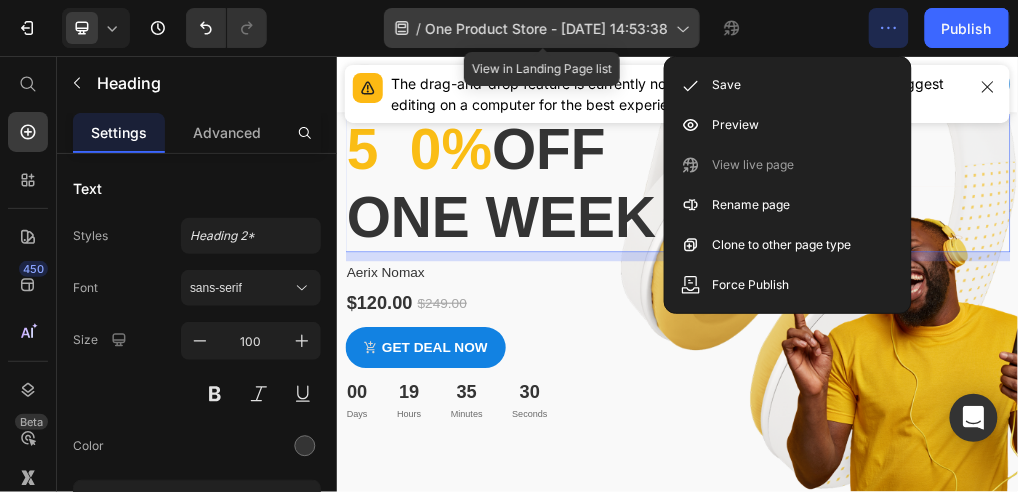 click on "/  One Product Store - [DATE] 14:53:38" 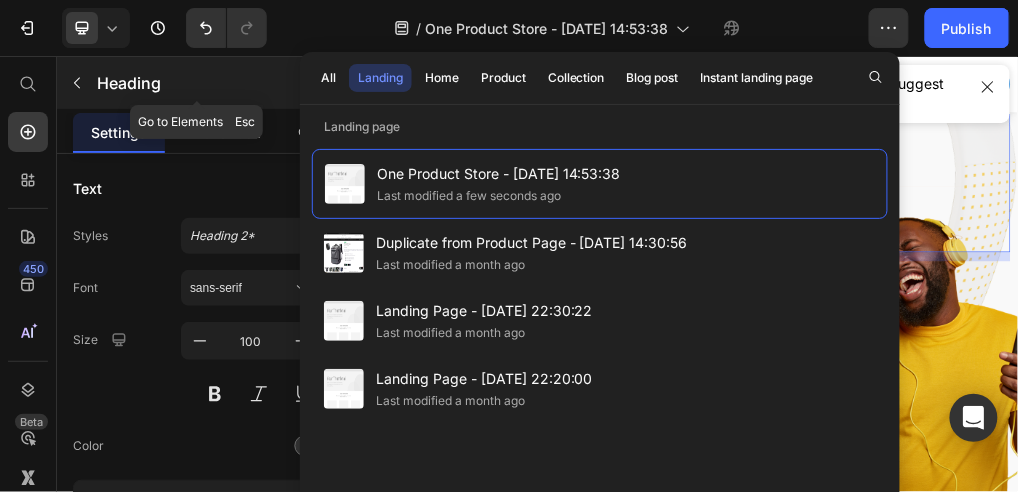click 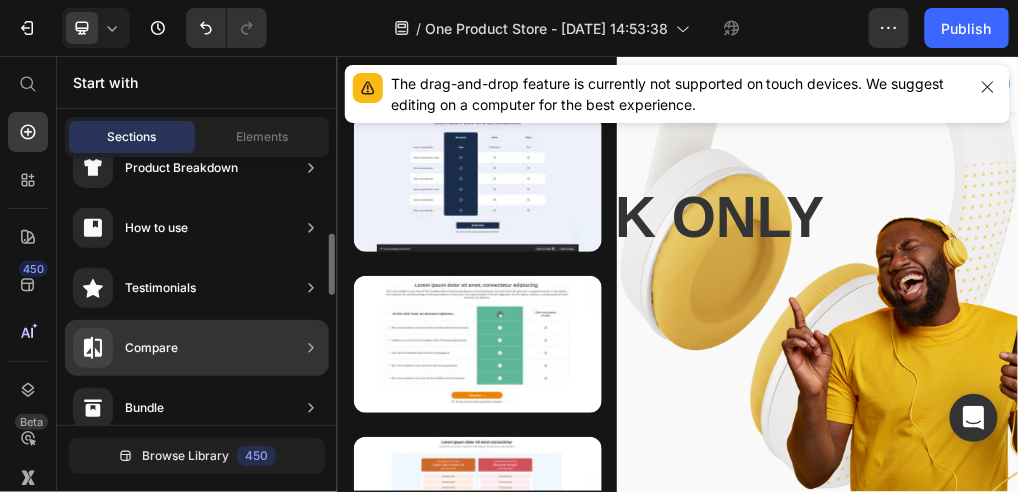 scroll, scrollTop: 266, scrollLeft: 0, axis: vertical 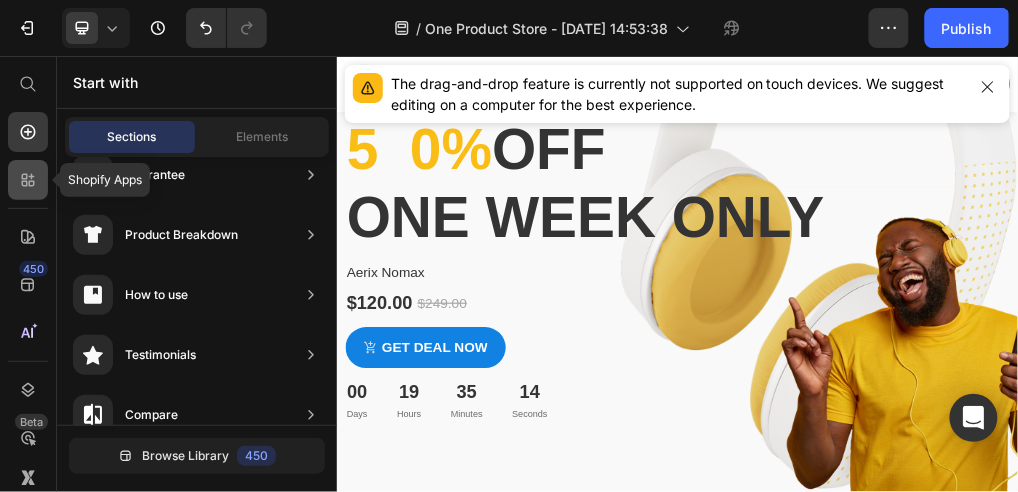 click 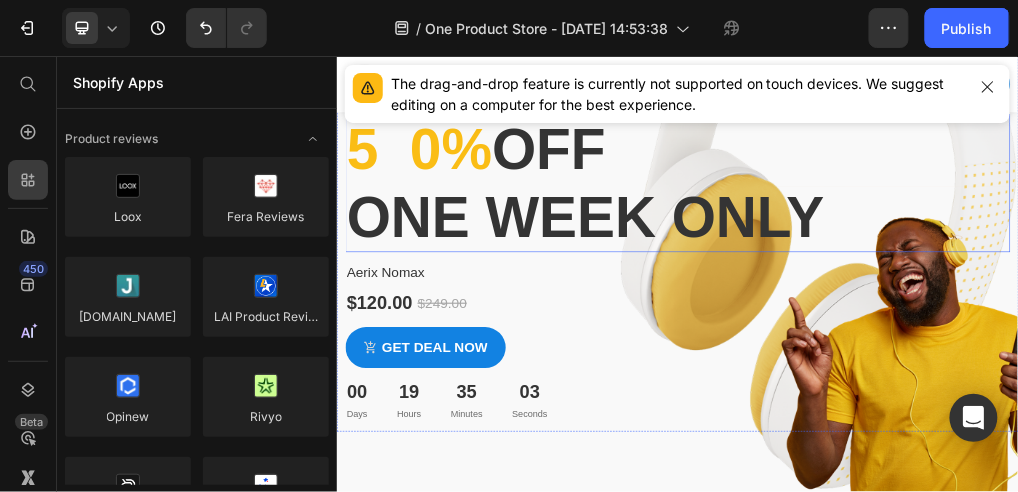 click on "5  0%" at bounding box center (481, 219) 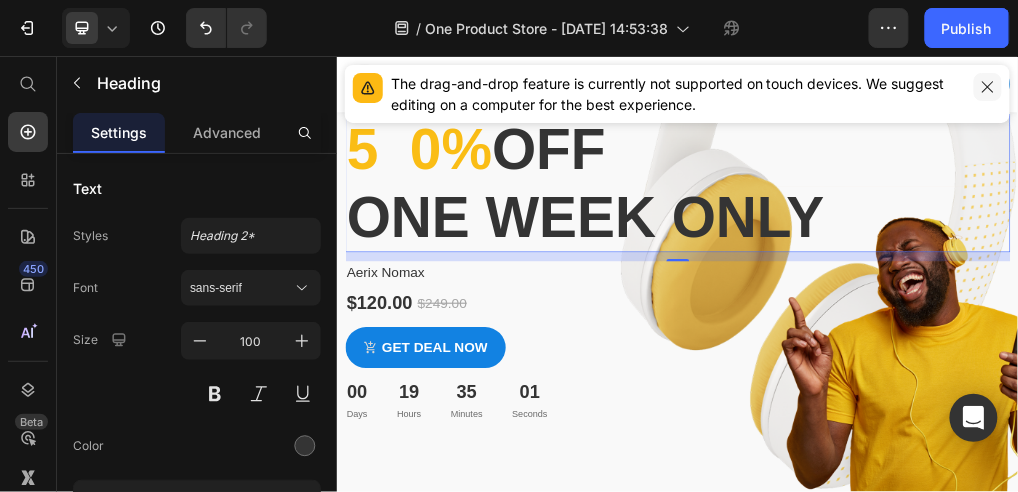 click 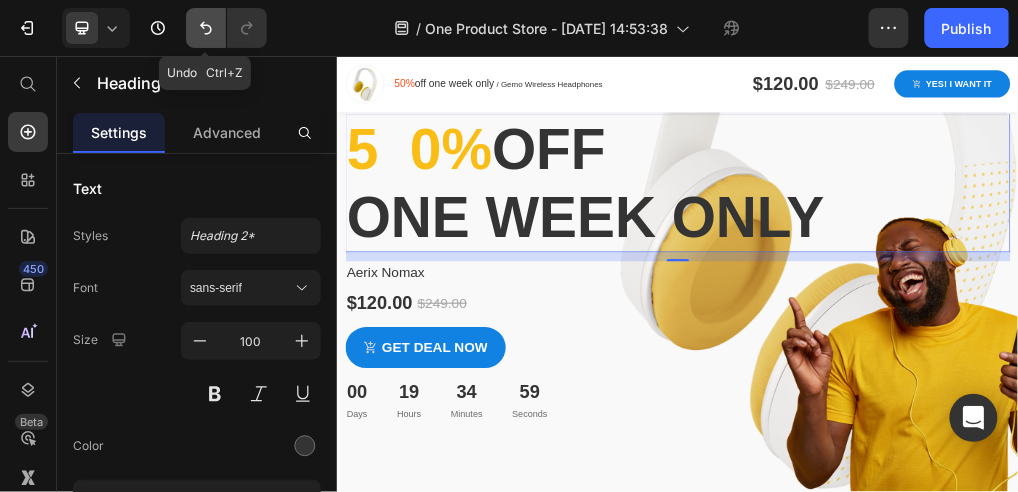 click 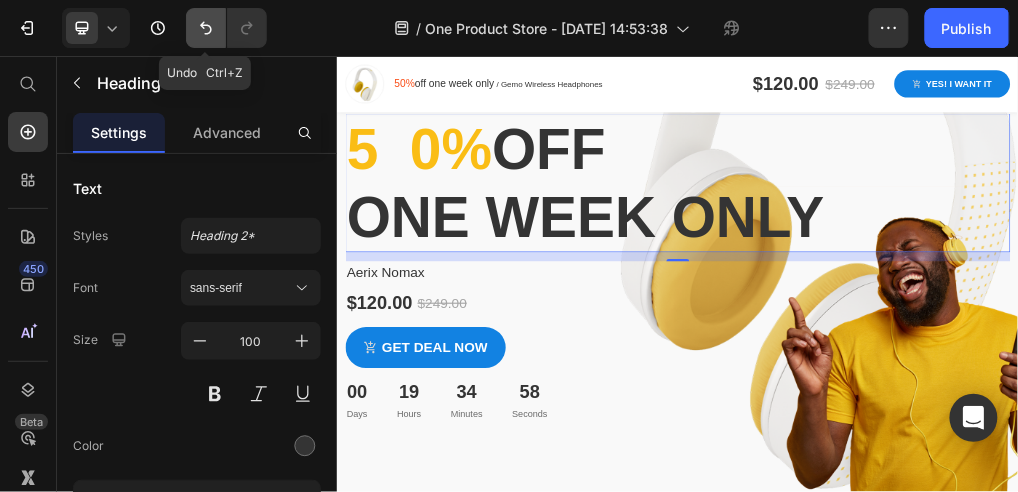 click 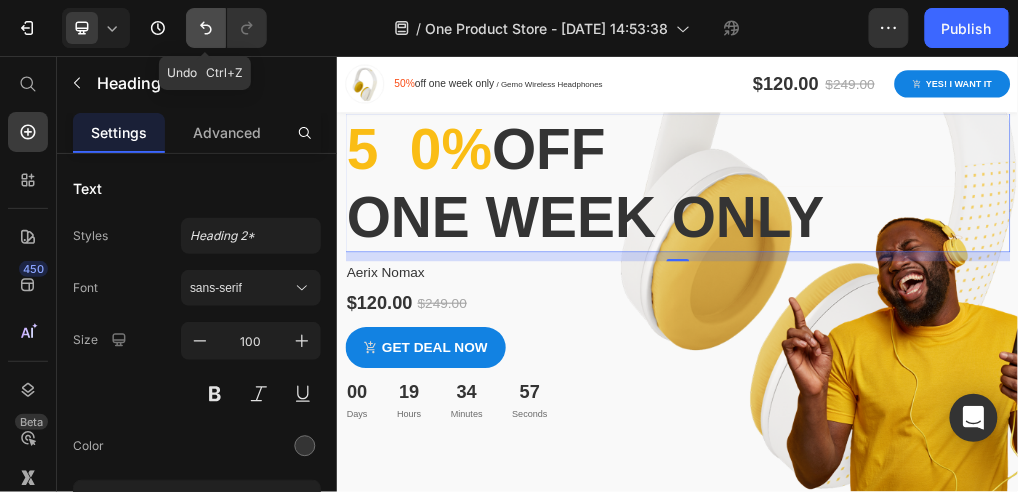 click 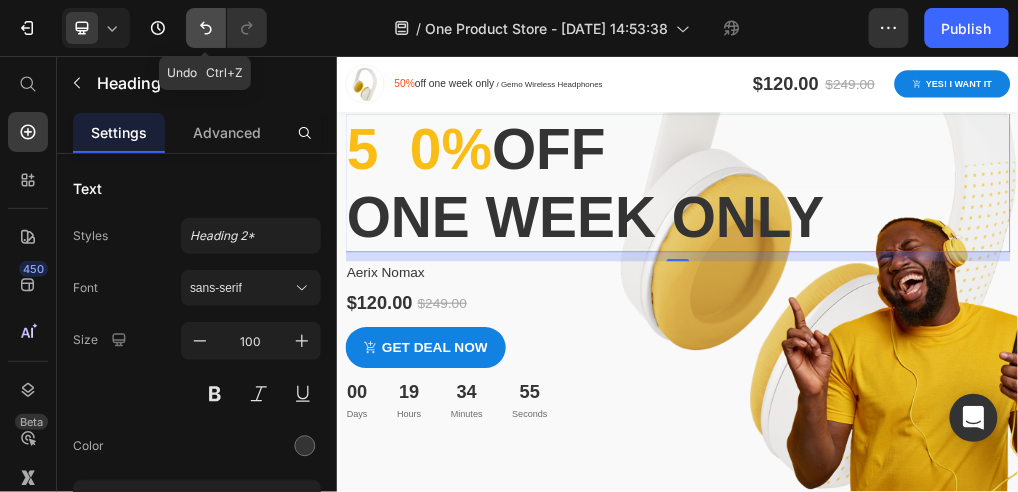 click 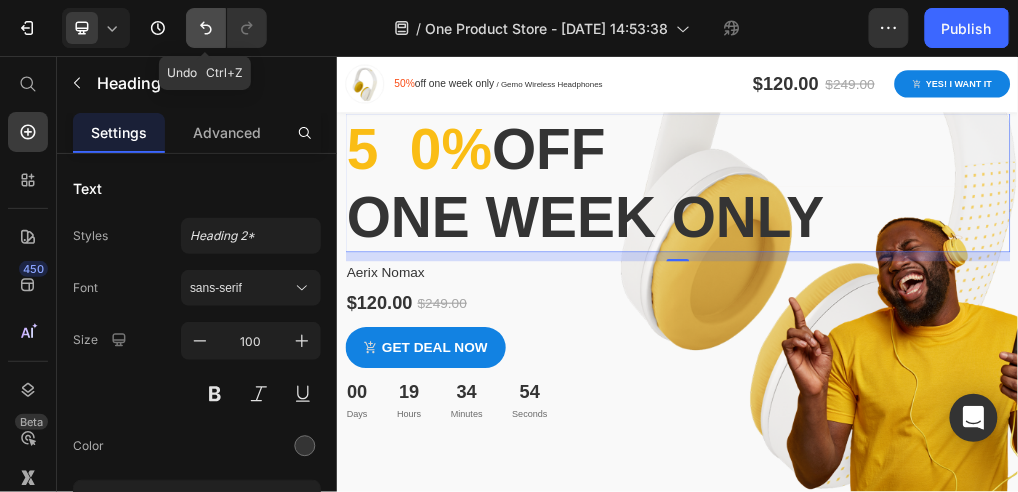 click 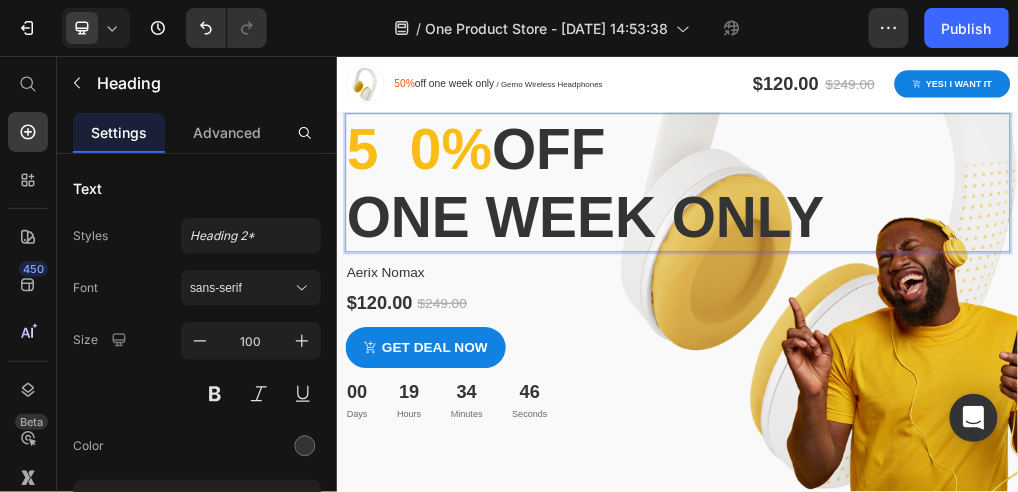 click on "5  0%" at bounding box center [481, 219] 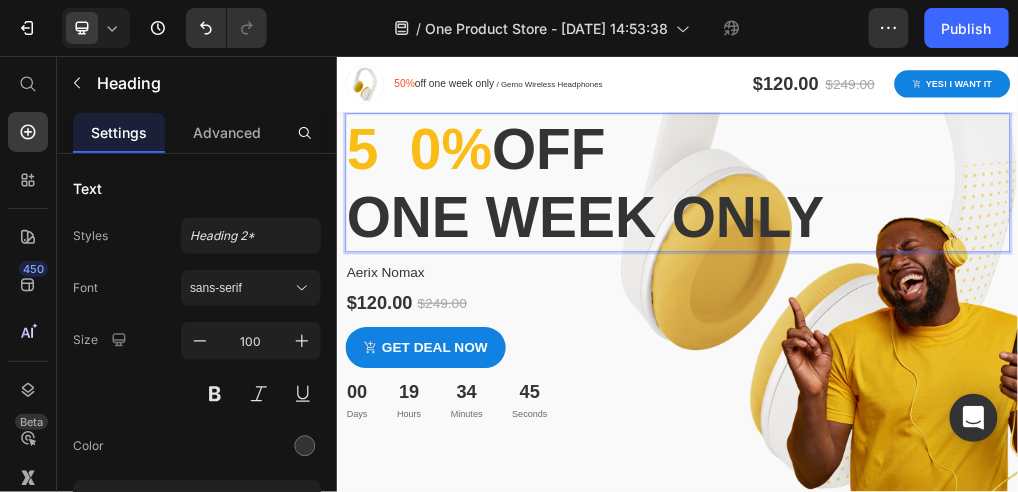 click on "5  0%" at bounding box center [481, 219] 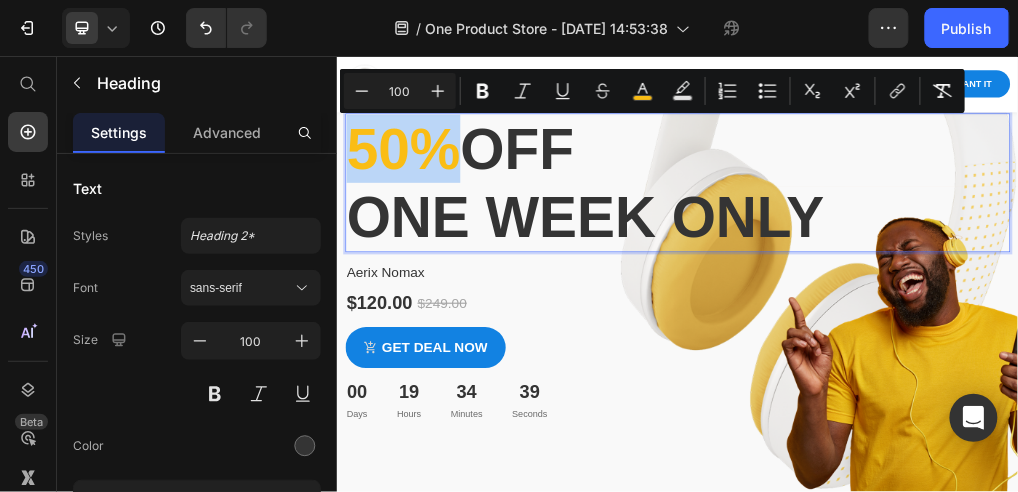 drag, startPoint x: 579, startPoint y: 210, endPoint x: 378, endPoint y: 223, distance: 201.41995 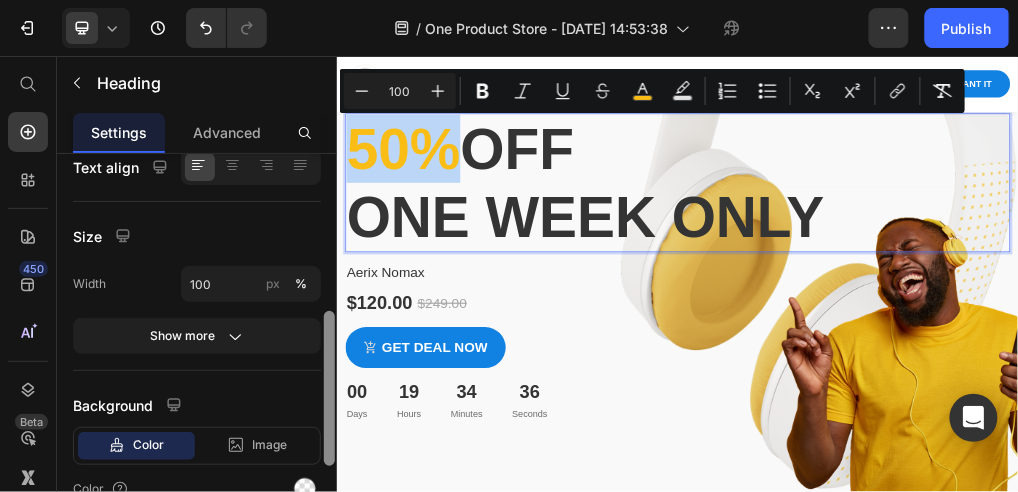 scroll, scrollTop: 611, scrollLeft: 0, axis: vertical 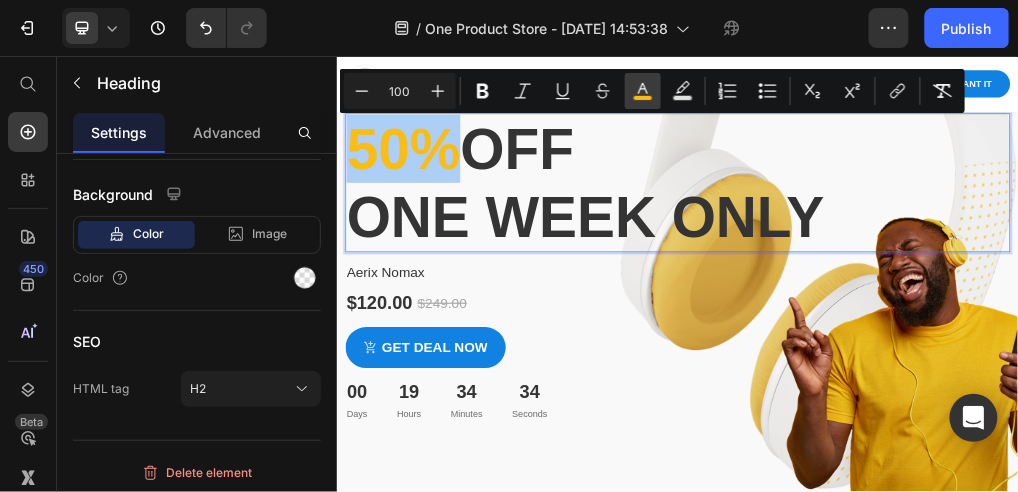 click 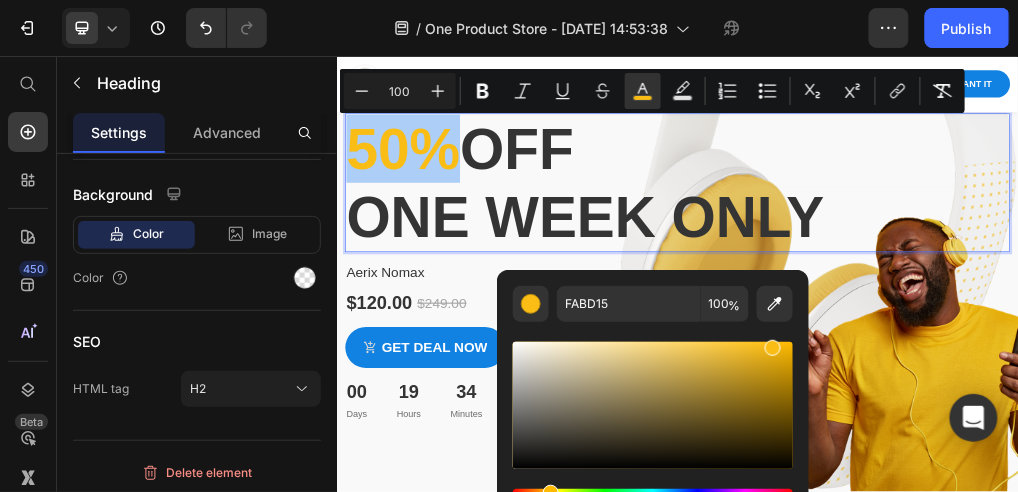 scroll, scrollTop: 400, scrollLeft: 0, axis: vertical 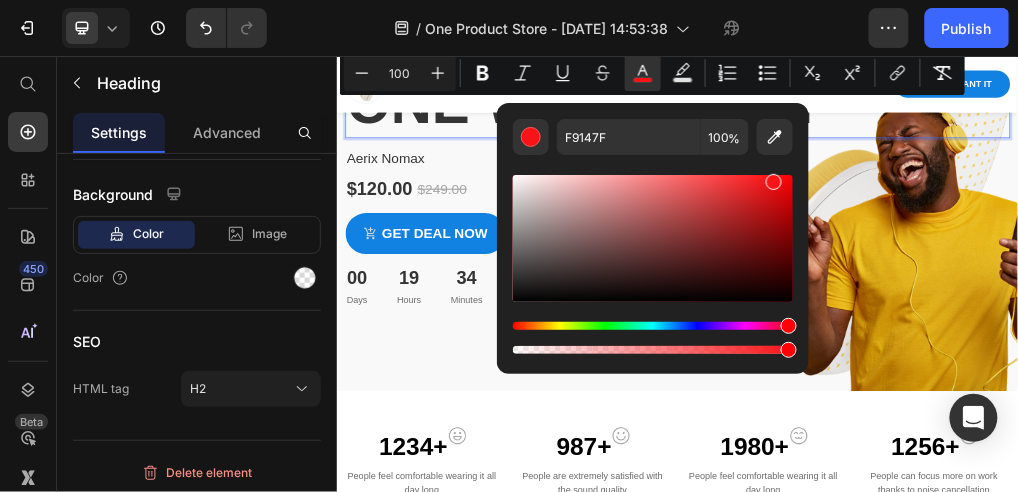 type on "F81317" 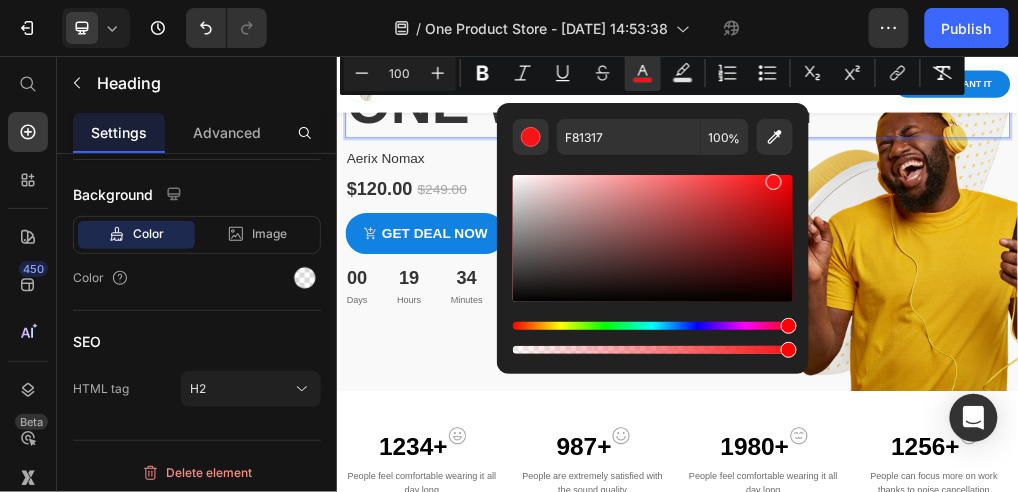 drag, startPoint x: 551, startPoint y: 327, endPoint x: 795, endPoint y: 320, distance: 244.10039 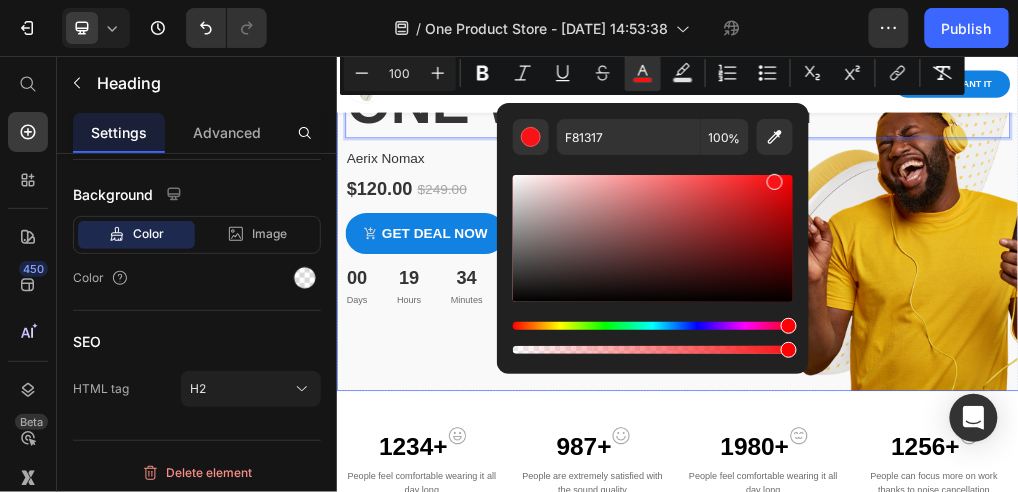 click at bounding box center (936, 221) 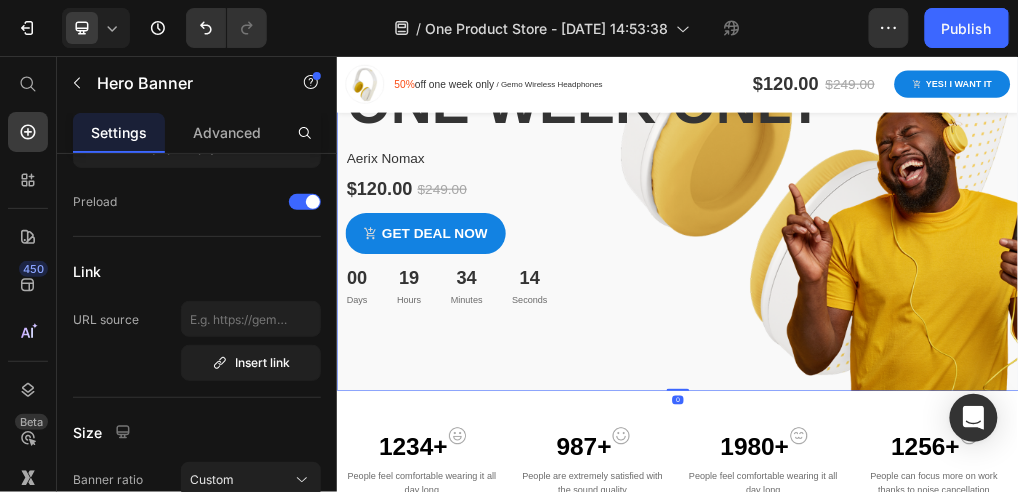 scroll, scrollTop: 0, scrollLeft: 0, axis: both 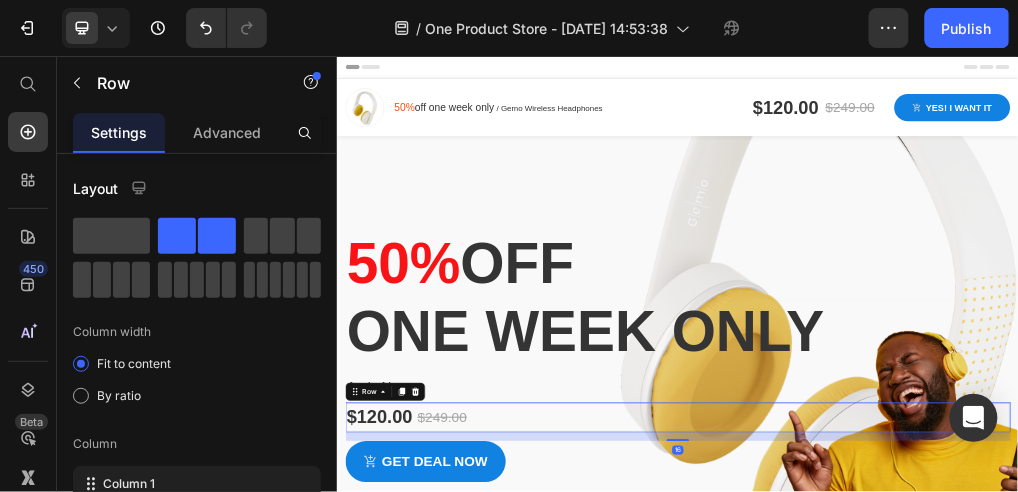 click on "$120.00 Product Price $249.00 Product Price Row   16" at bounding box center (936, 691) 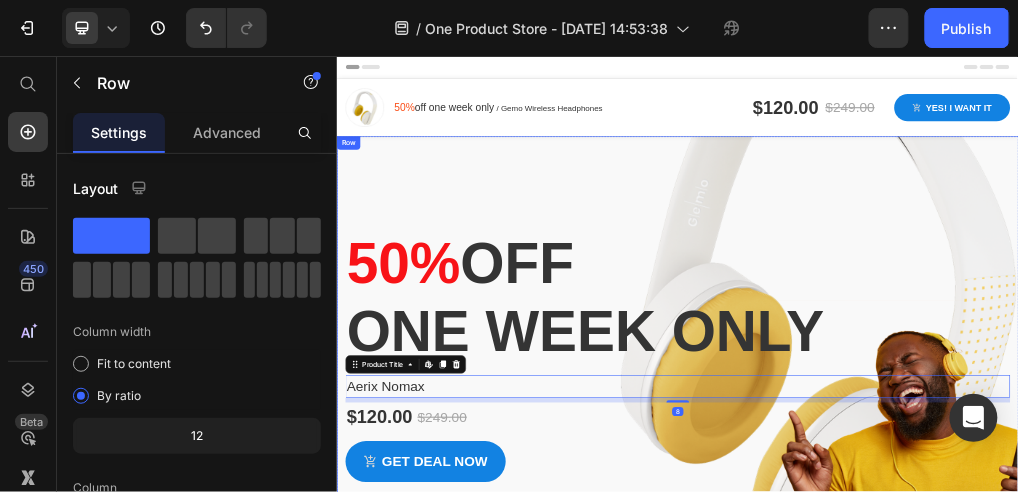 click on "⁠⁠⁠⁠⁠⁠⁠ 50%  off one week only Heading Aerix Nomax Product Title   Edit content in Shopify 8 $120.00 Product Price $249.00 Product Price Row Get deal now Product Cart Button 00 Days 19 Hours 34 Minutes 09 Seconds Countdown Timer Product Row" at bounding box center (936, 556) 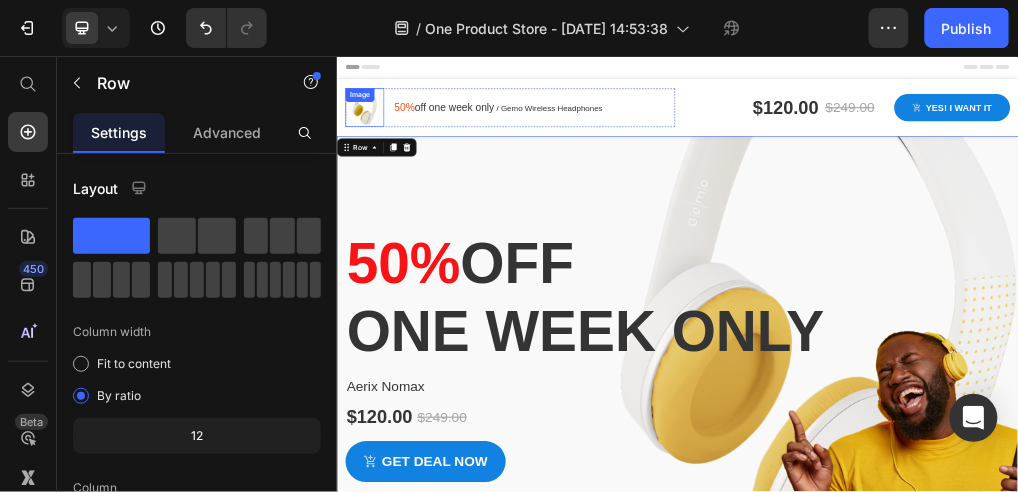 click on "Image" at bounding box center (385, 146) 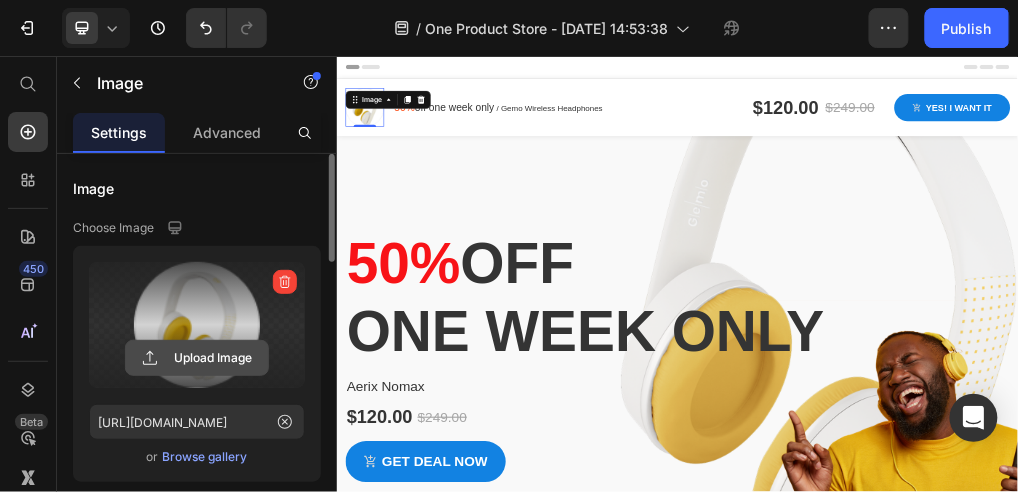click 